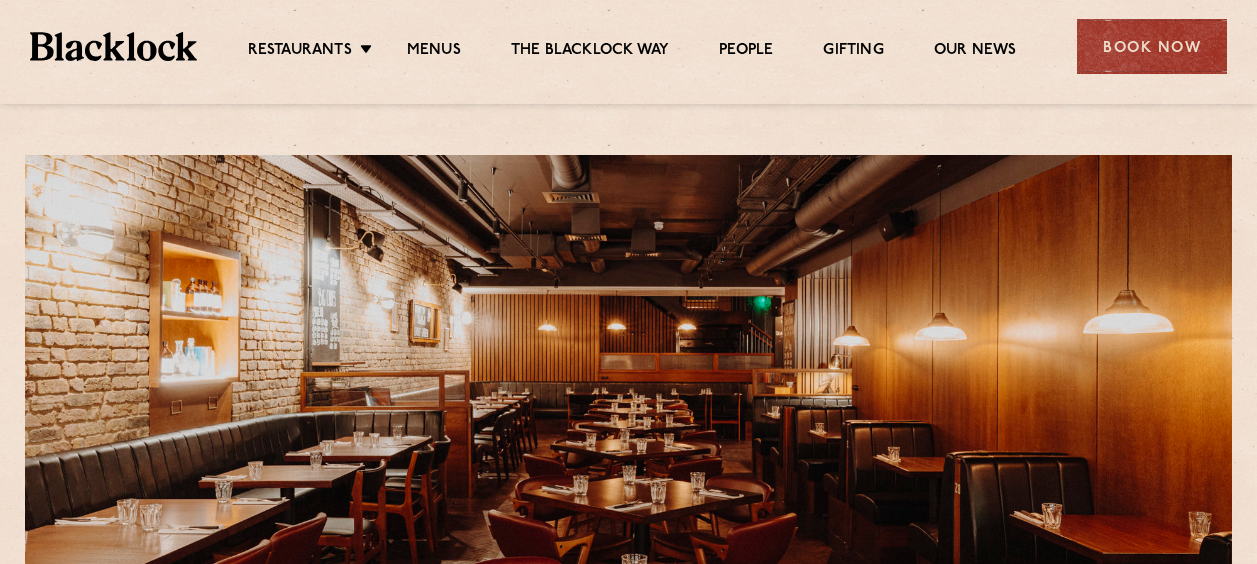scroll, scrollTop: 0, scrollLeft: 0, axis: both 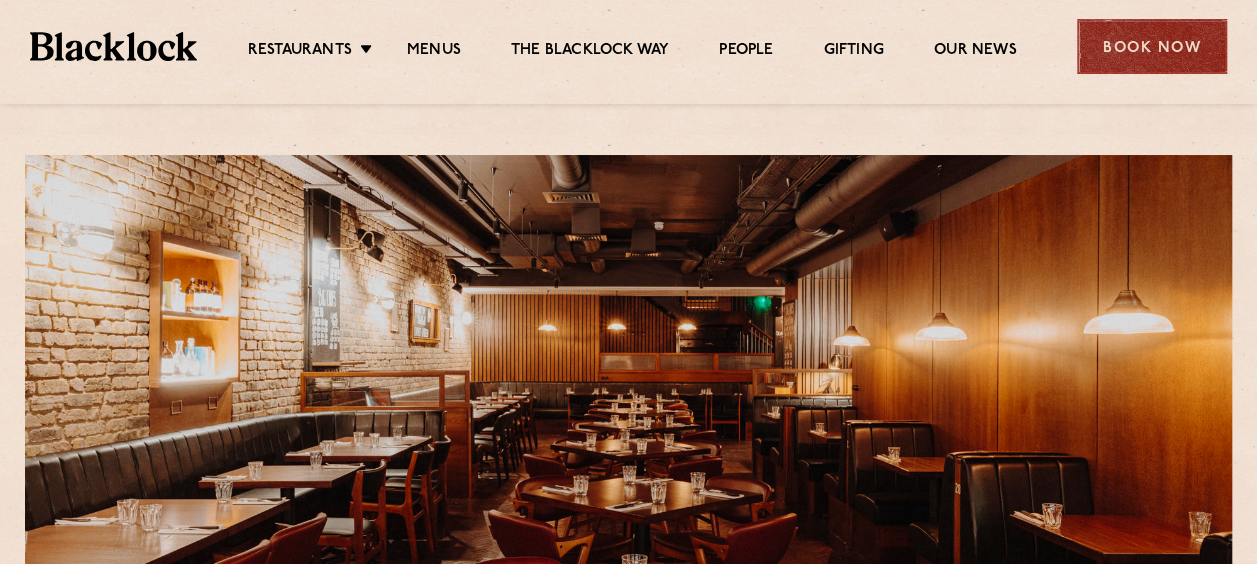 click on "Book Now" at bounding box center [1152, 46] 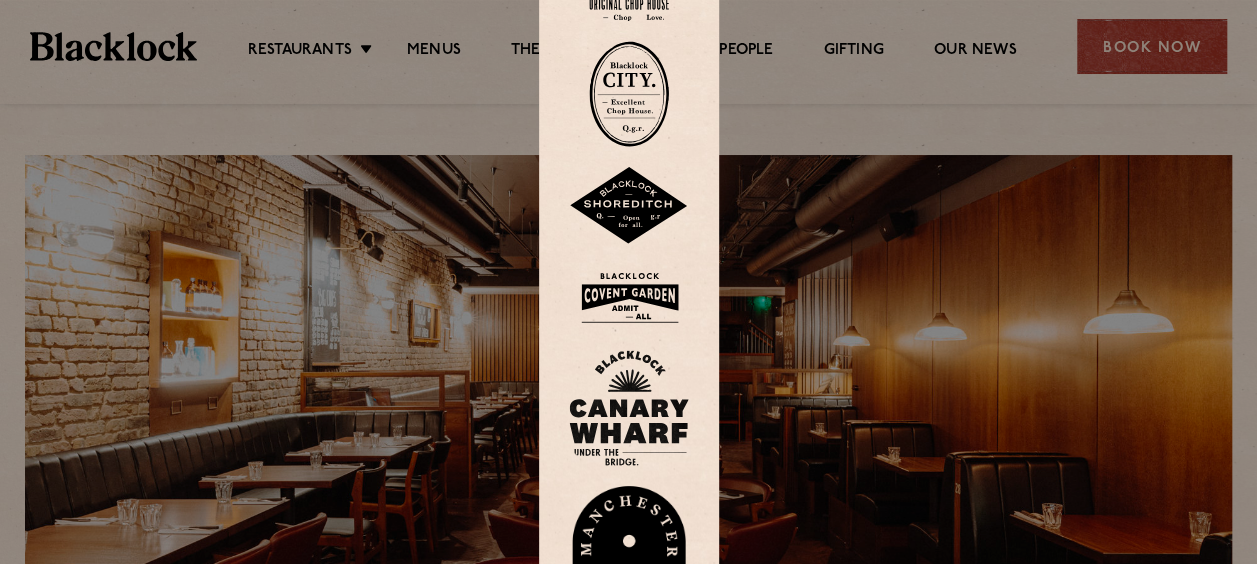 click at bounding box center (629, 297) 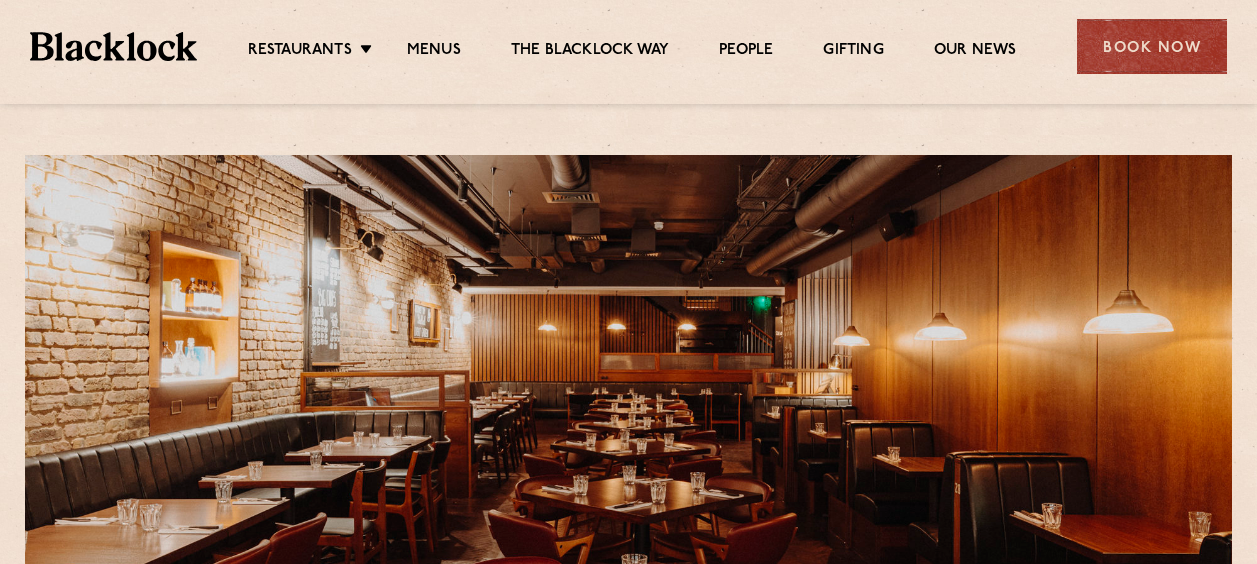scroll, scrollTop: 0, scrollLeft: 0, axis: both 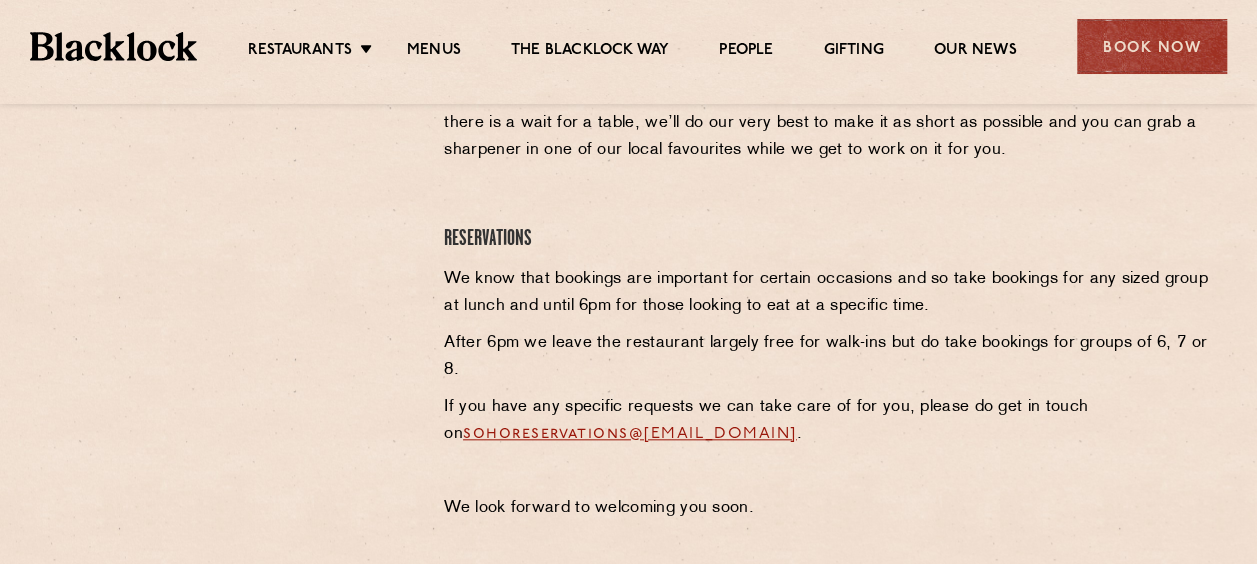 click on "sohoreservations@theblacklock.com" at bounding box center (630, 434) 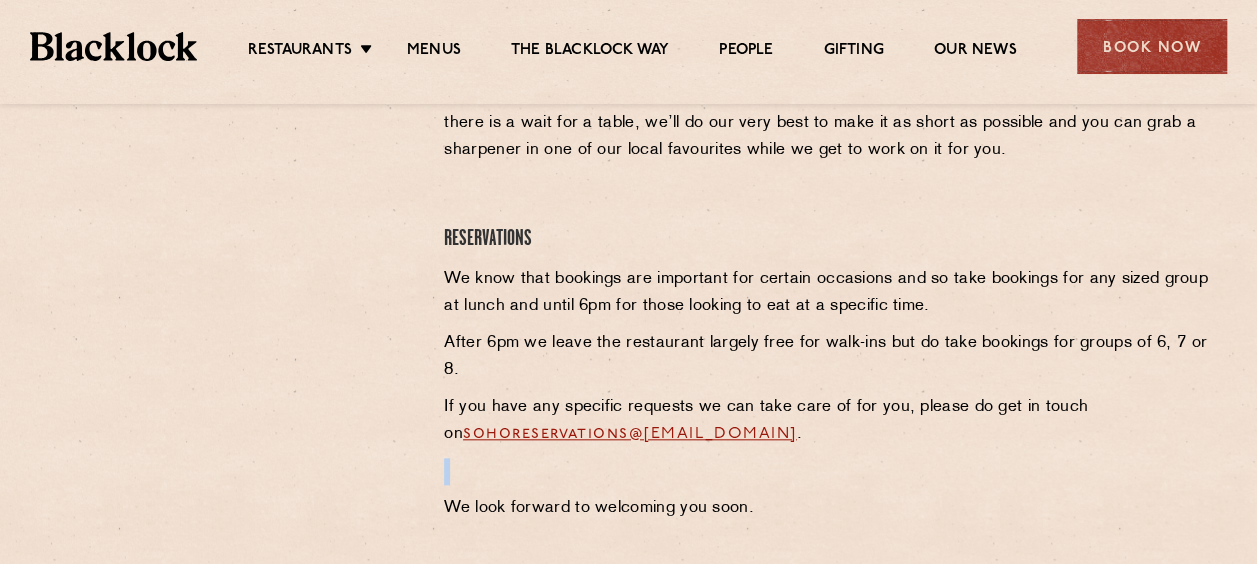 click on "If you have any specific requests we can take care of for you, please do get in touch on  sohoreservations@theblacklock.com ." at bounding box center [827, 421] 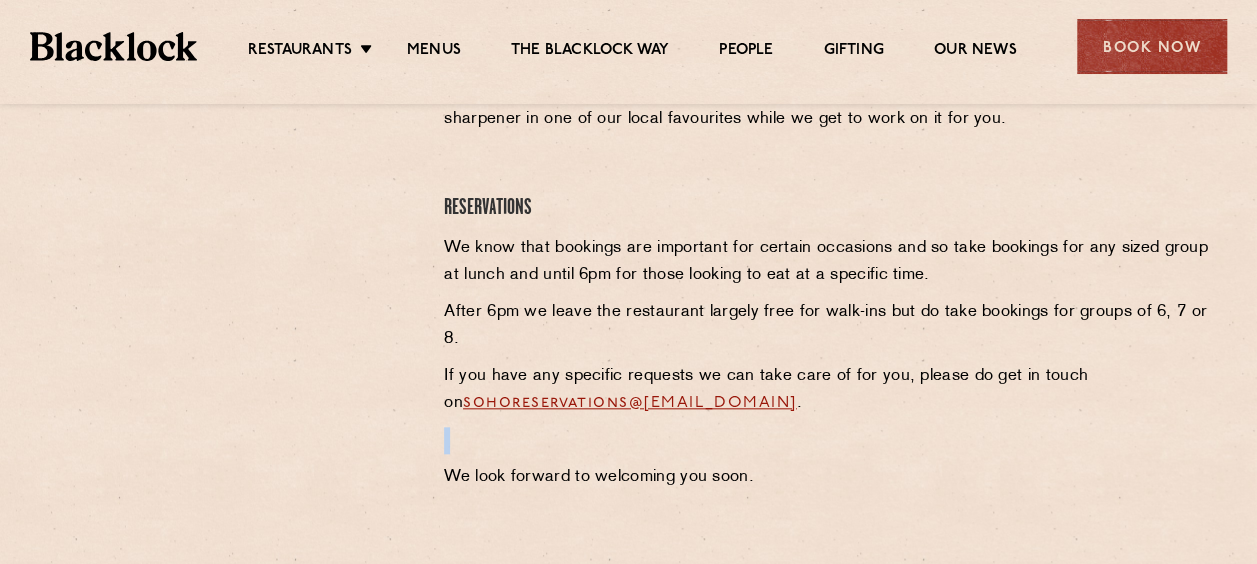 scroll, scrollTop: 835, scrollLeft: 0, axis: vertical 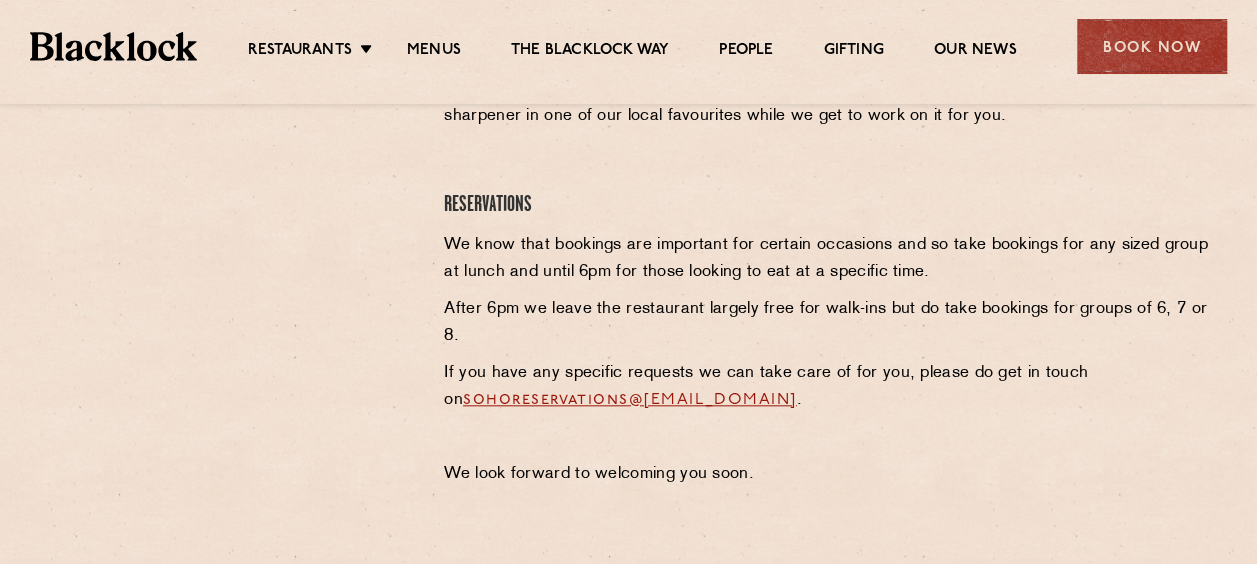 click on "Soho Reservations Walk-Ins Walk-ins are always warmly welcome. Do pop in and we’ll get you your table as soon as we can. If there is a wait for a table, we’ll do our very best to make it as short as possible and you can grab a sharpener in one of our local favourites while we get to work on it for you. Reservations We know that bookings are important for certain occasions and so take bookings for any sized group at lunch and until 6pm for those looking to eat at a specific time. After 6pm we leave the restaurant largely free for walk-ins but do take bookings for groups of 6, 7 or 8. If you have any specific requests we can take care of for you, please do get in touch on  sohoreservations@theblacklock.com .   We look forward to welcoming you soon." at bounding box center [827, 221] 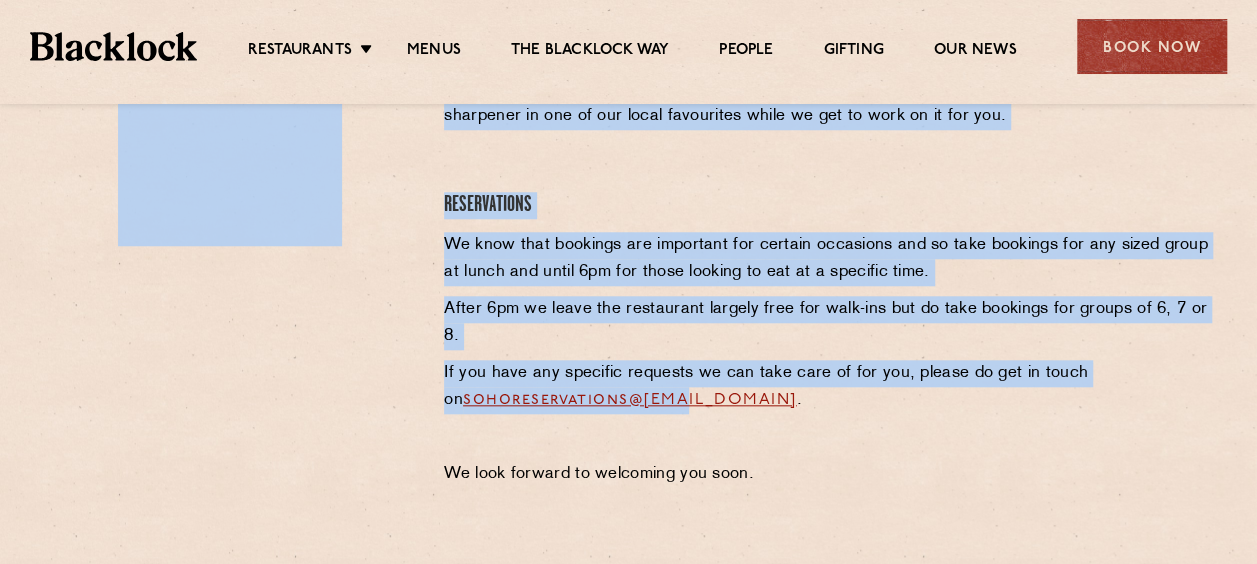 drag, startPoint x: 404, startPoint y: 401, endPoint x: 664, endPoint y: 387, distance: 260.37665 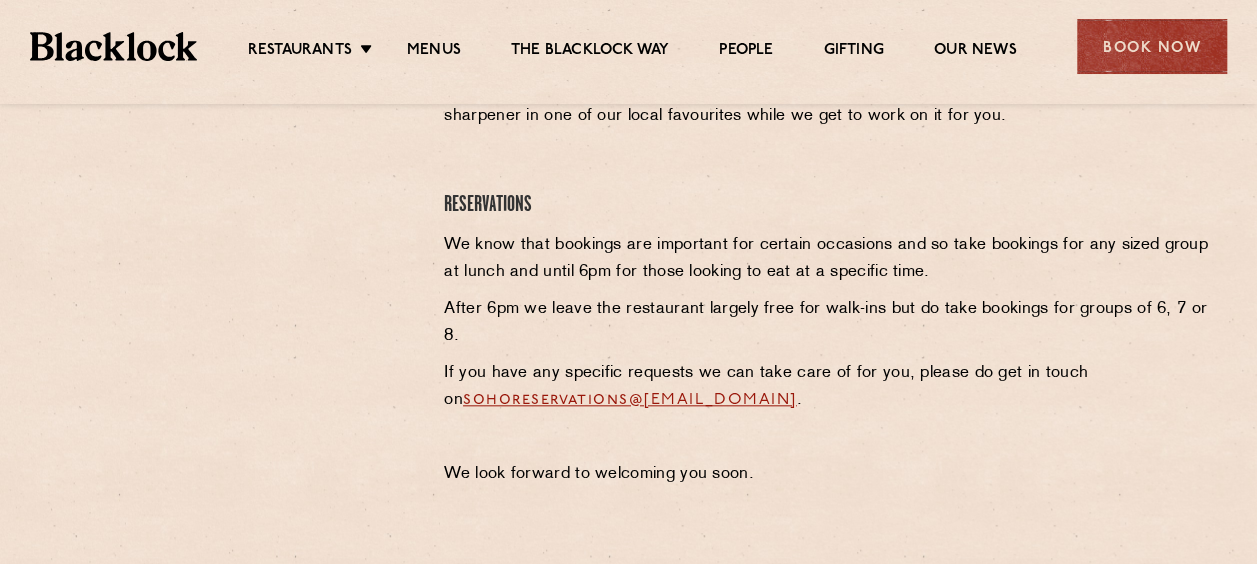 drag, startPoint x: 664, startPoint y: 387, endPoint x: 819, endPoint y: 418, distance: 158.06961 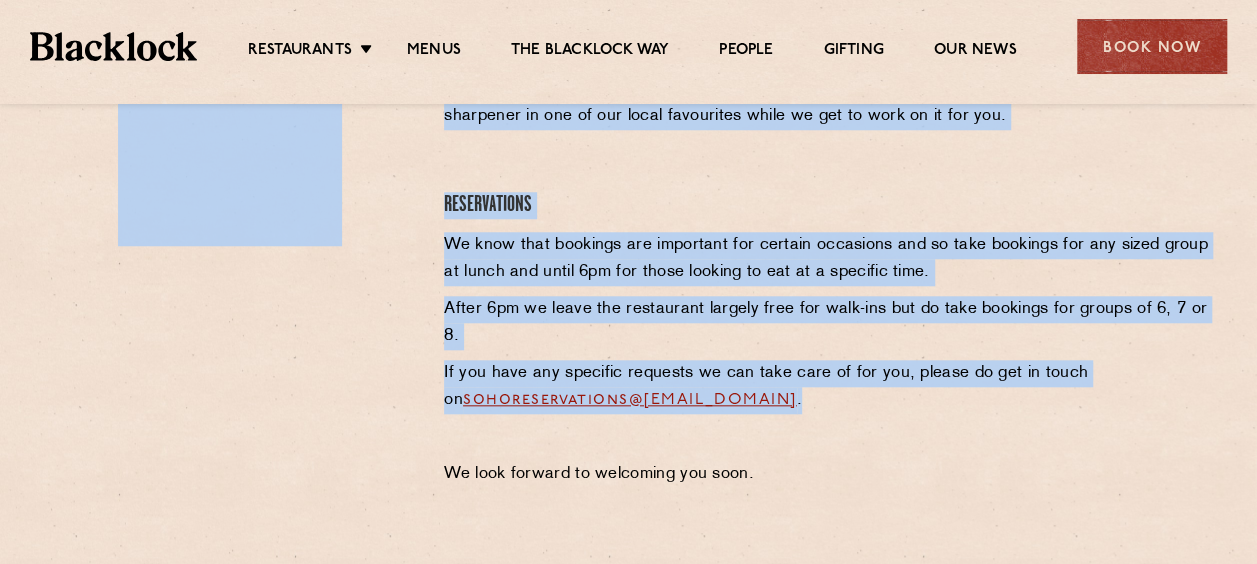 drag, startPoint x: 821, startPoint y: 407, endPoint x: 422, endPoint y: 395, distance: 399.18042 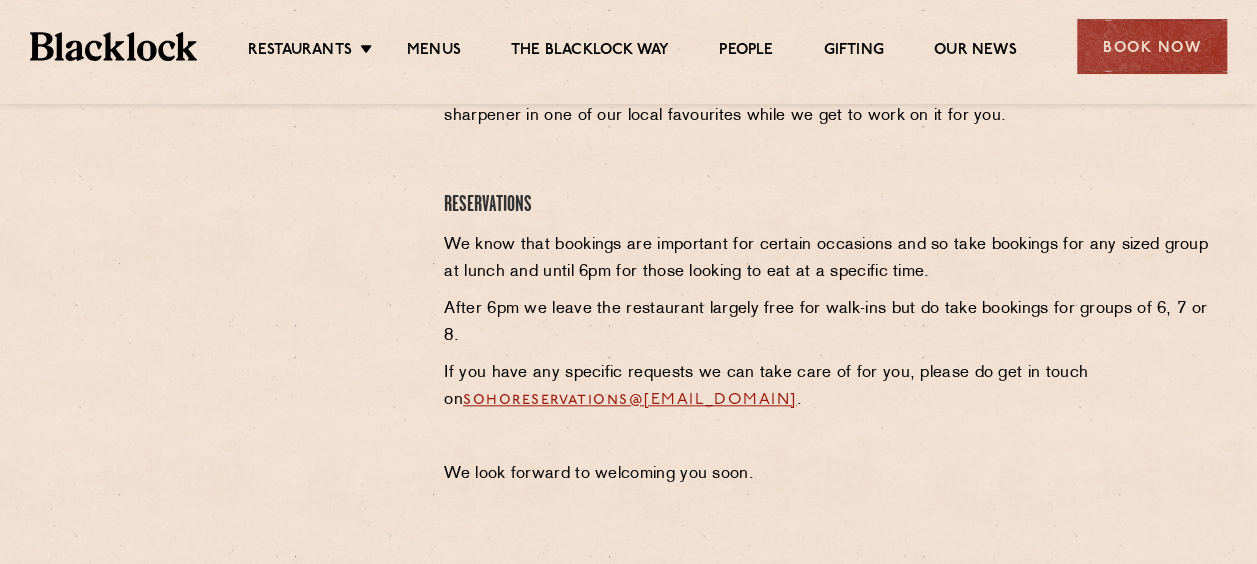 click on "We look forward to welcoming you soon." at bounding box center [827, 474] 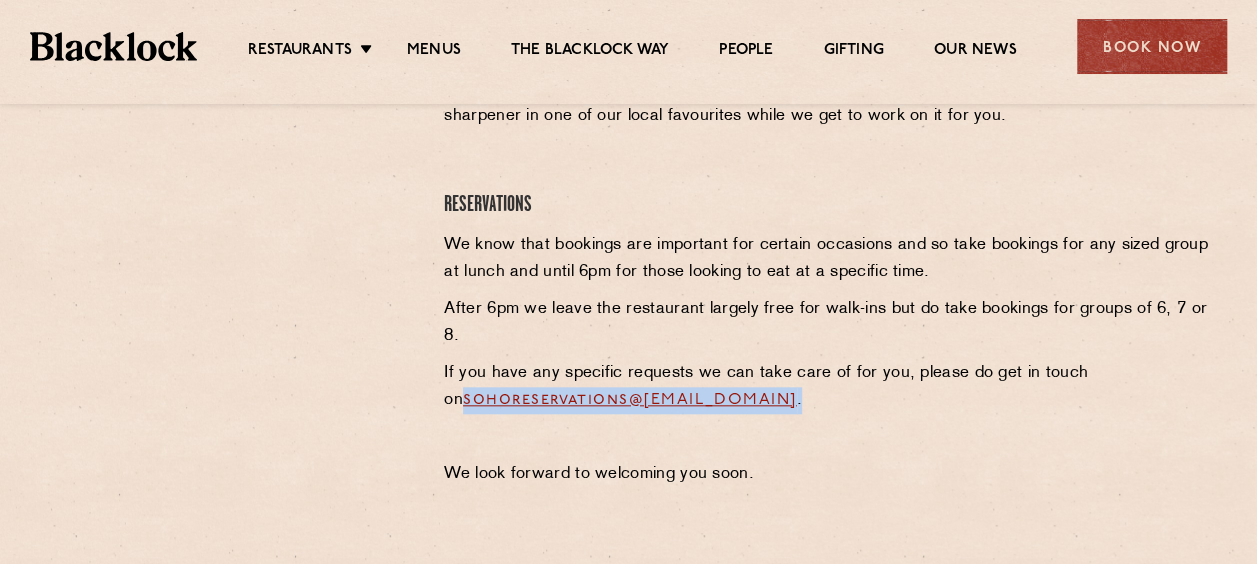 drag, startPoint x: 817, startPoint y: 402, endPoint x: 438, endPoint y: 394, distance: 379.0844 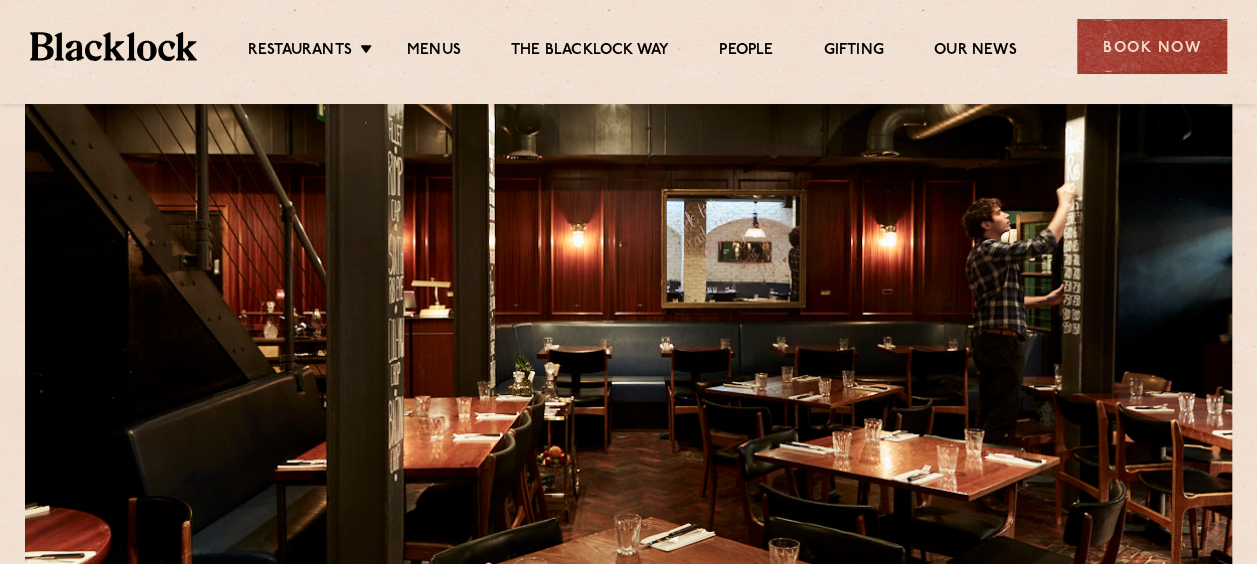 scroll, scrollTop: 0, scrollLeft: 0, axis: both 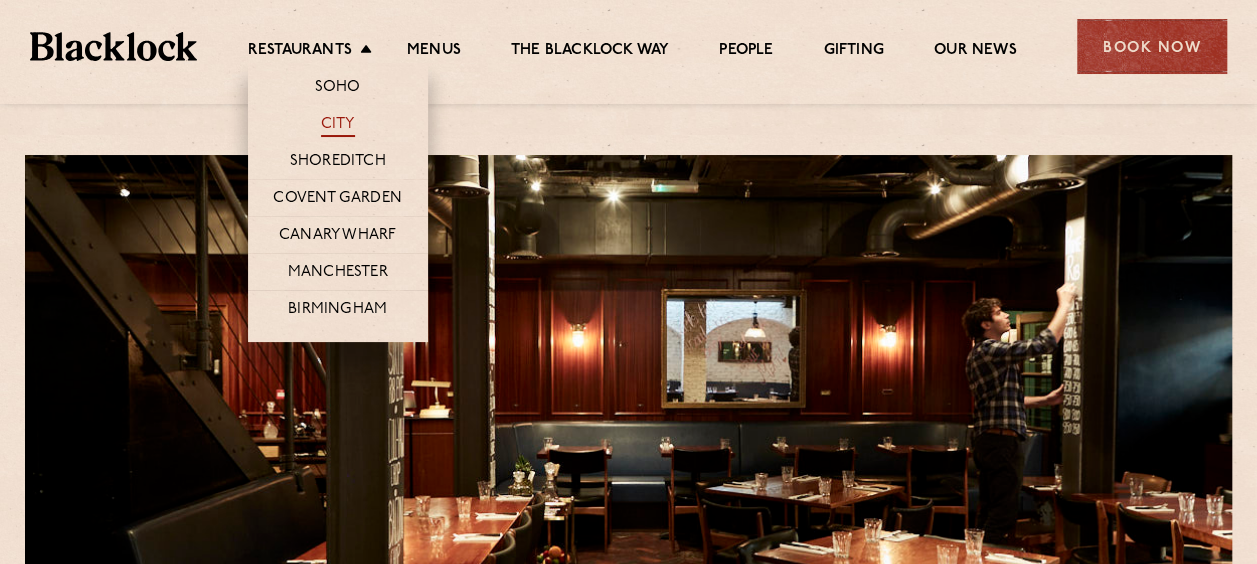 click on "City" at bounding box center [338, 126] 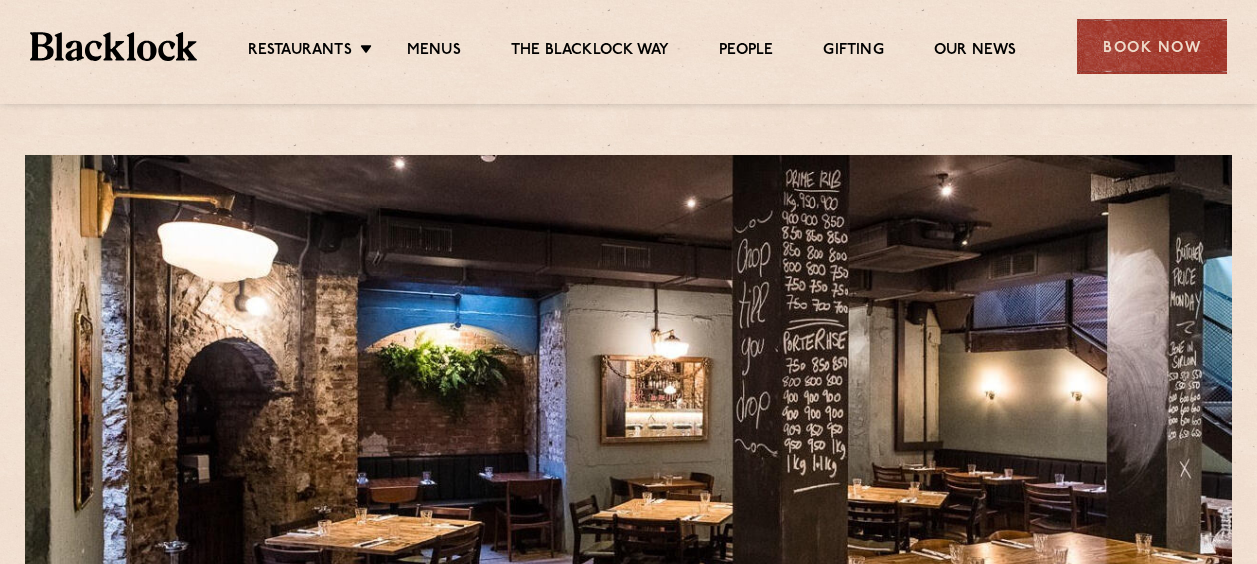 scroll, scrollTop: 0, scrollLeft: 0, axis: both 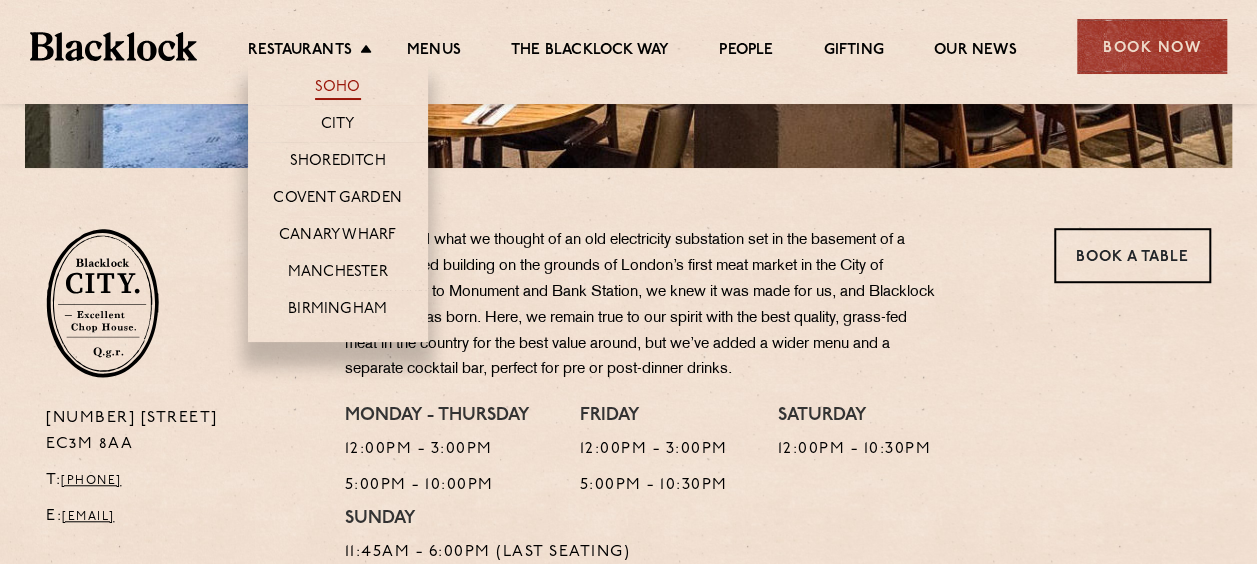 click on "Soho" at bounding box center [338, 89] 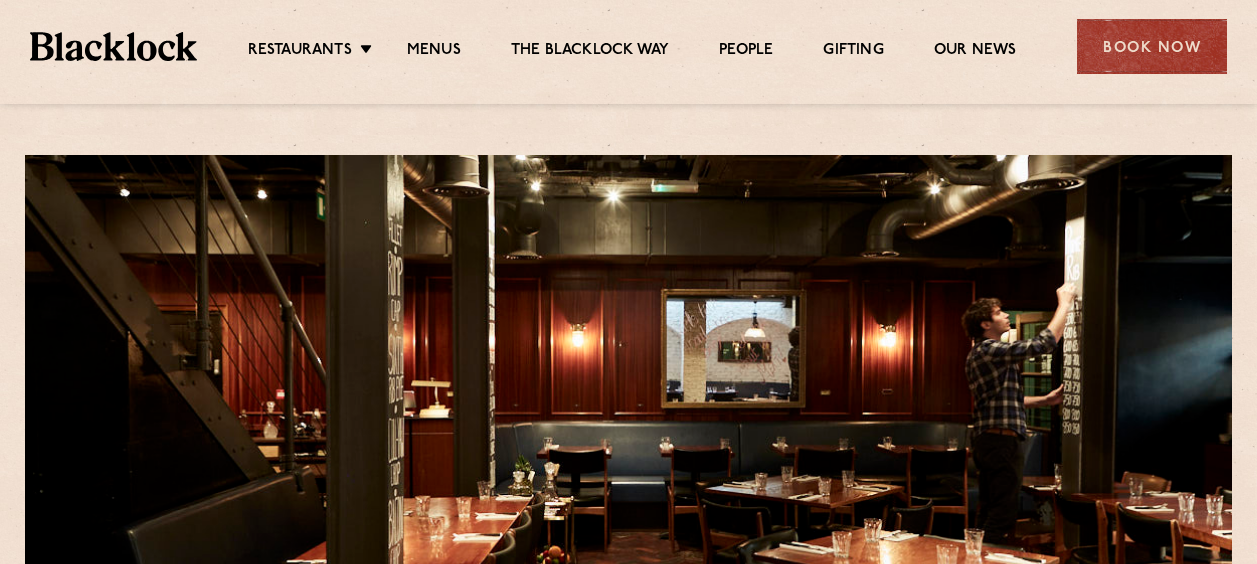 scroll, scrollTop: 0, scrollLeft: 0, axis: both 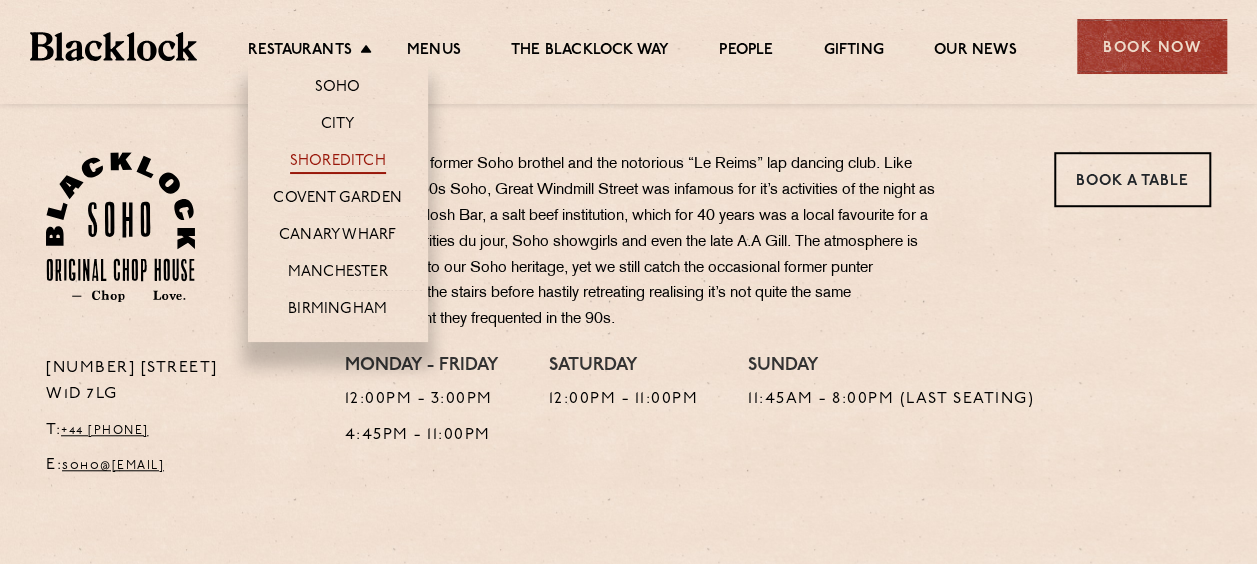 click on "Shoreditch" at bounding box center [338, 163] 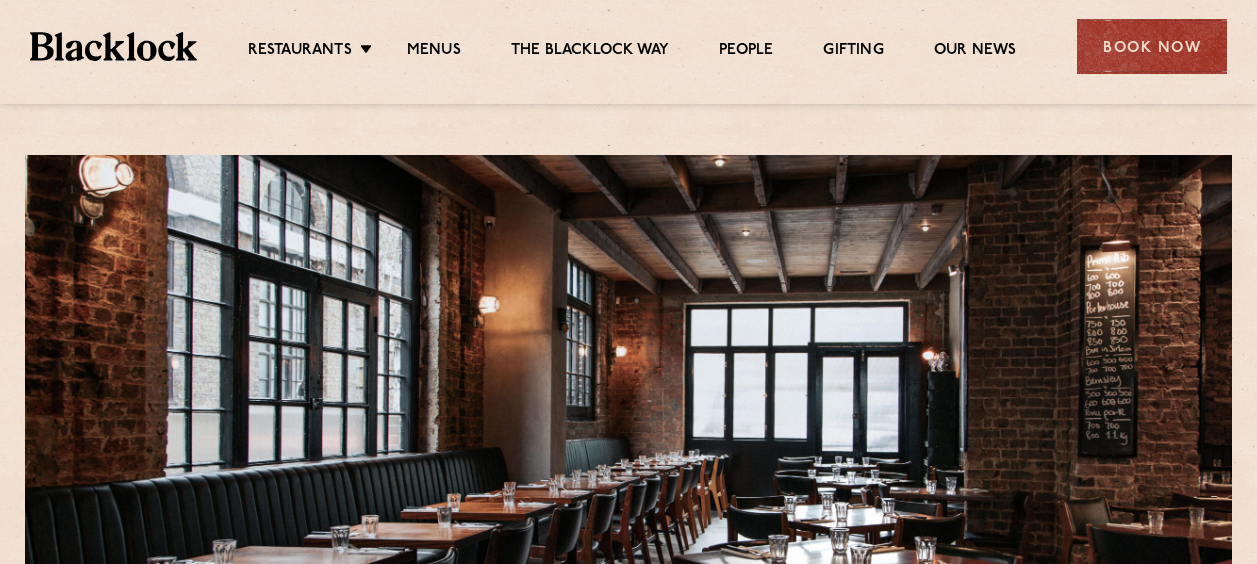 scroll, scrollTop: 0, scrollLeft: 0, axis: both 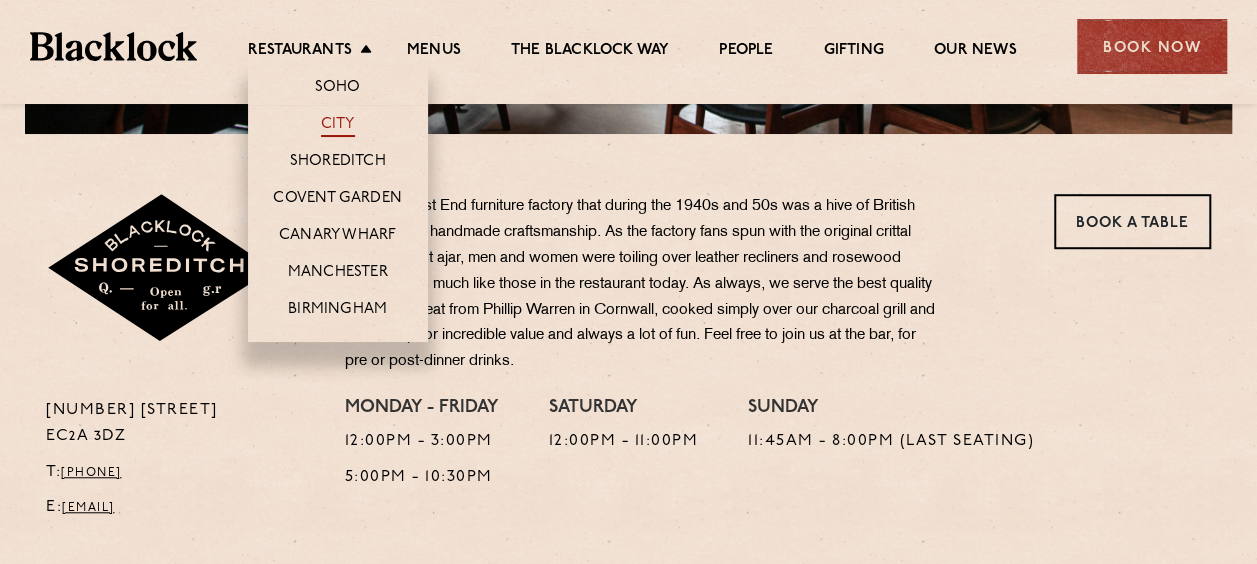click on "City" at bounding box center [338, 126] 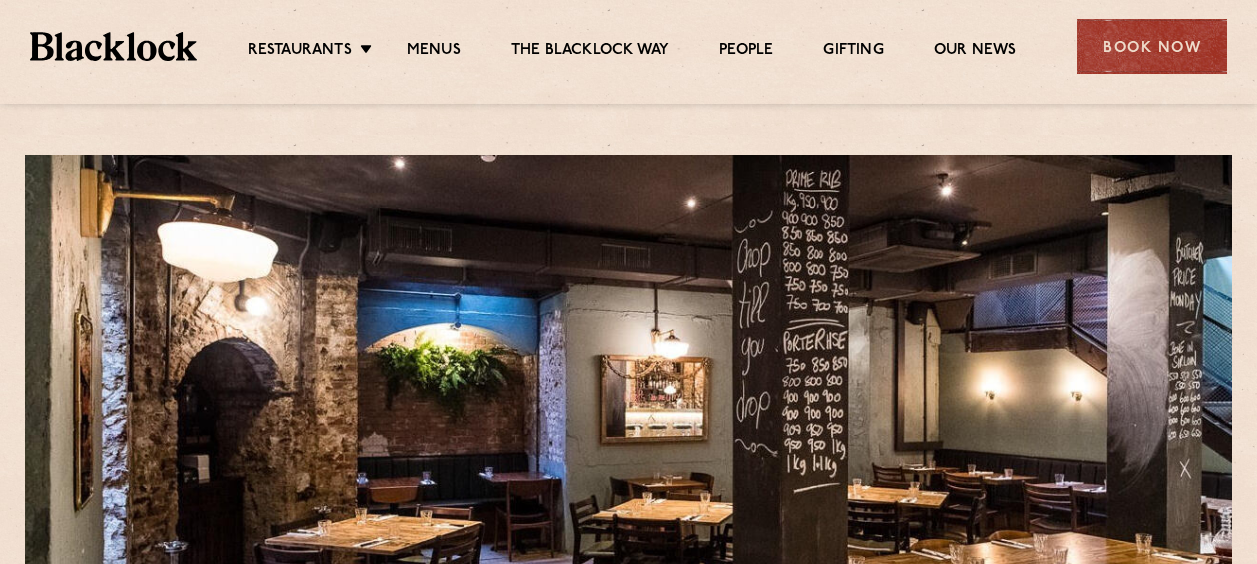 scroll, scrollTop: 0, scrollLeft: 0, axis: both 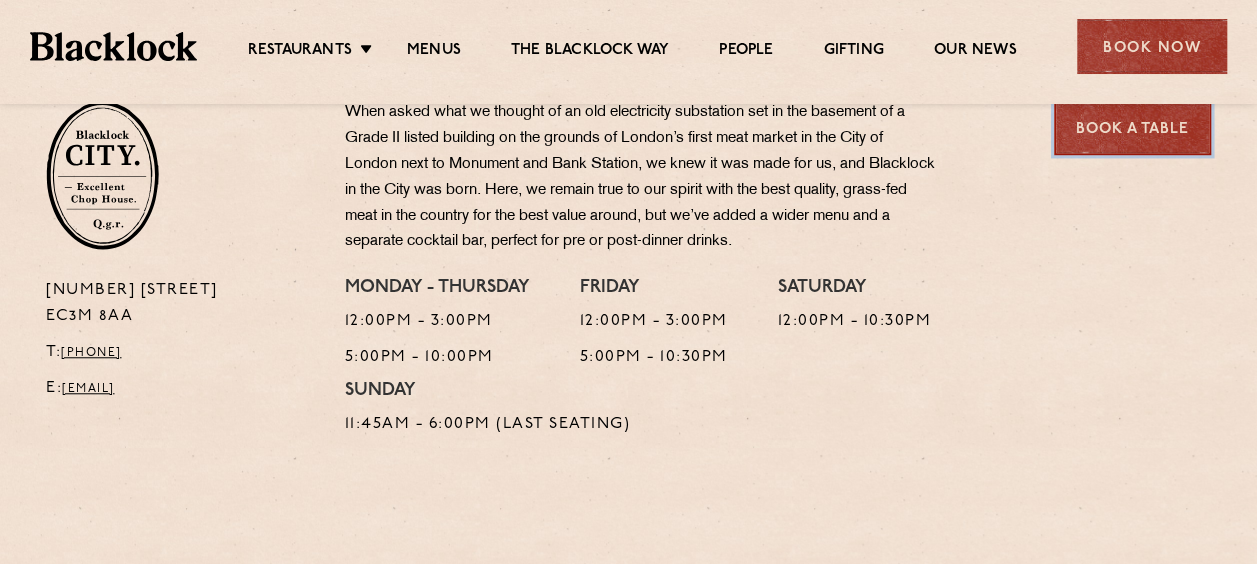 click on "Book a Table" at bounding box center [1132, 127] 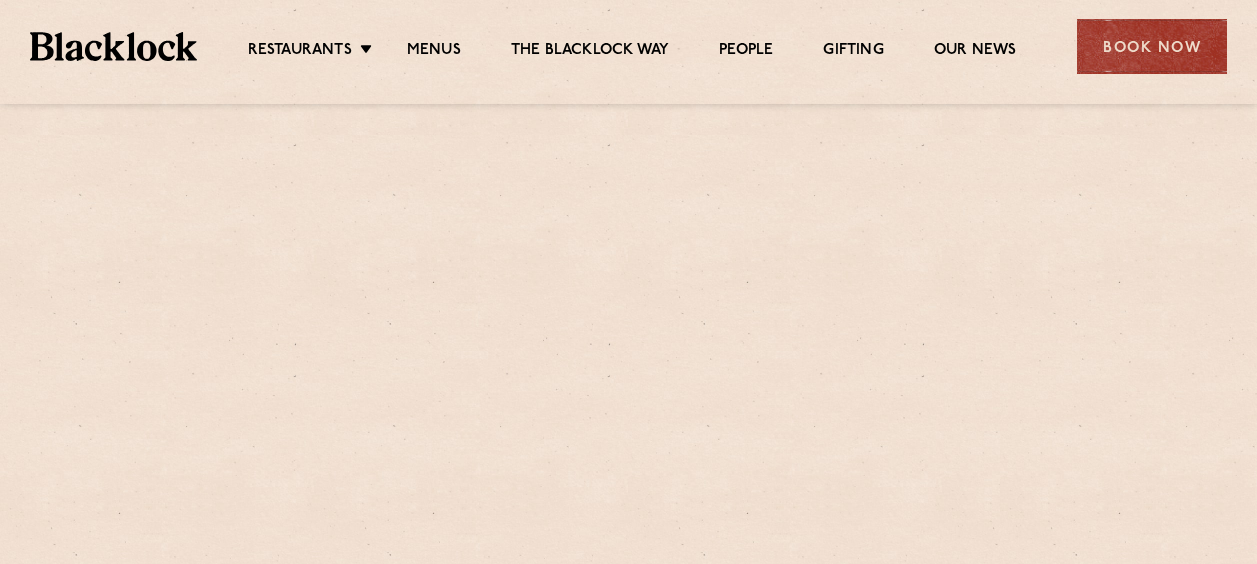 scroll, scrollTop: 0, scrollLeft: 0, axis: both 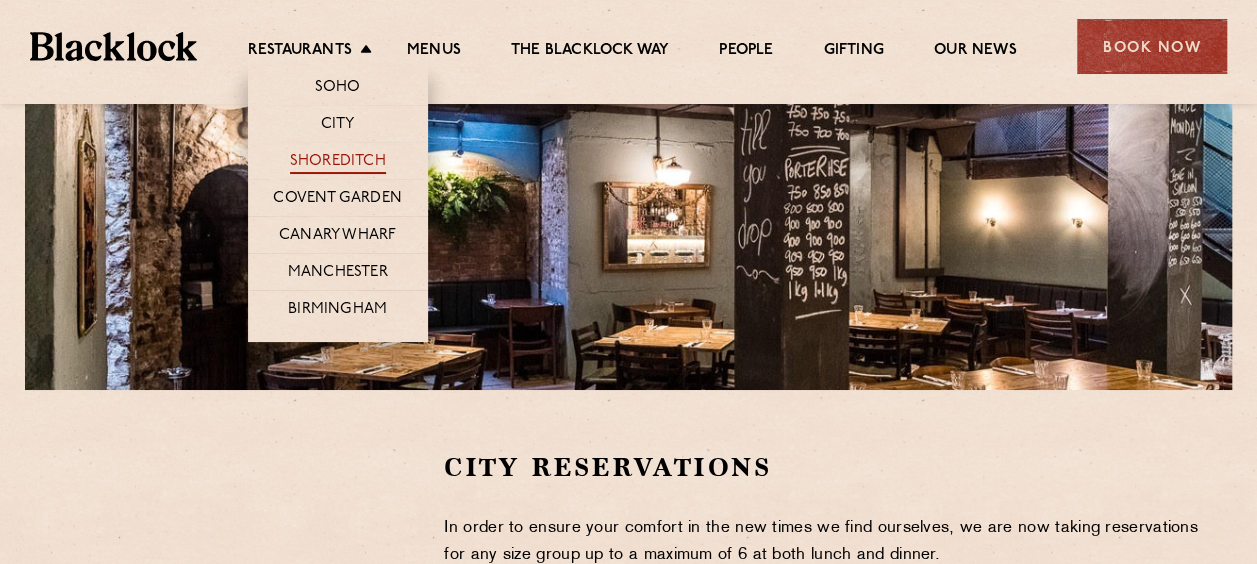 click on "Shoreditch" at bounding box center [338, 163] 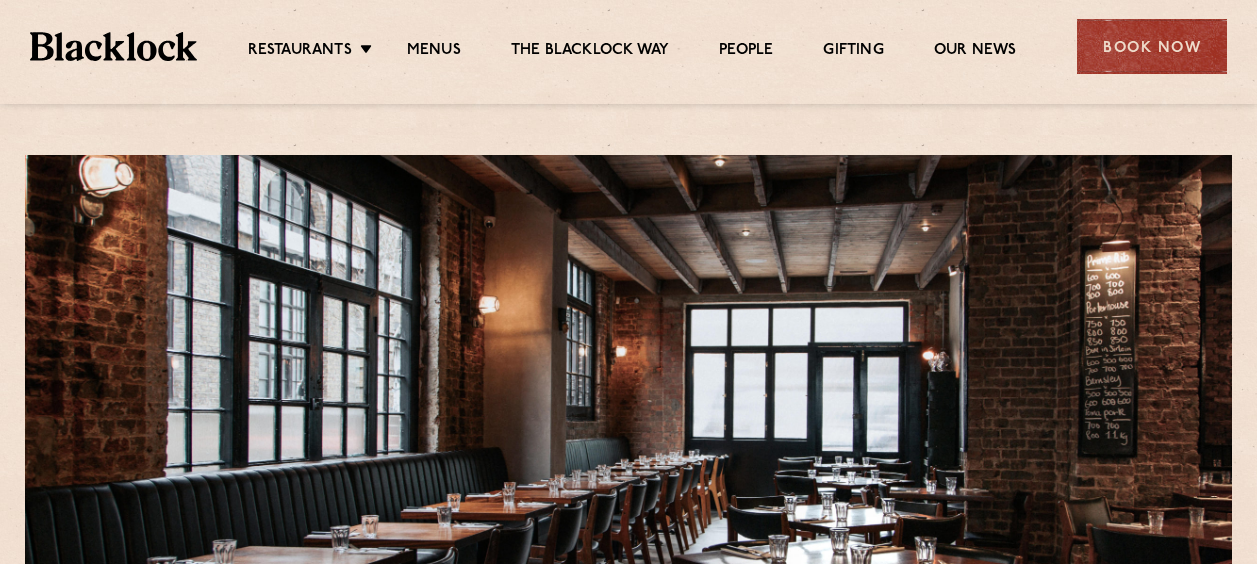 scroll, scrollTop: 0, scrollLeft: 0, axis: both 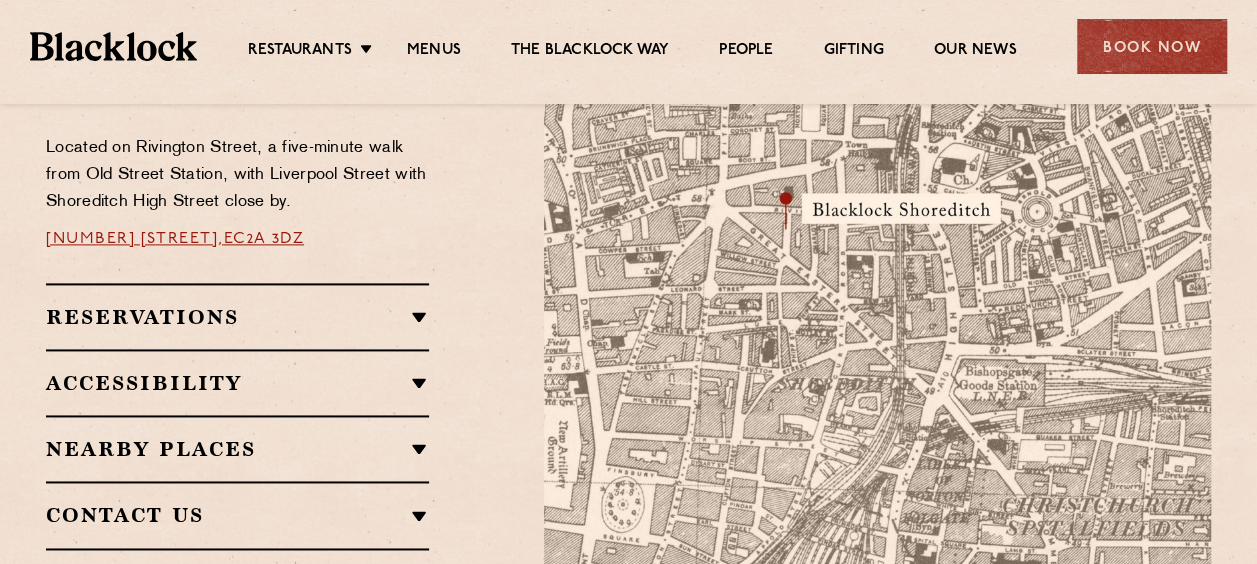 click on "Reservations Walk-Ins Walk-ins are always warmly welcome. Do pop in and we’ll get you your table as soon as we can. If there is a wait for a table, we’ll do our very best to make it as short as possible and you can grab a sharpener at our bar while we get to work on it for you. Sundays With roasts served all day Sunday, popular times tend to get booked up quite far in advance. So if you’re in the neighbourhood and fancy popping in, we’ll do our very best to accommodate walk-ins where we can but booking is recommended. Reservations We know that reservations are important for certain occasions, please  email  the restaurant if you’re looking to book a table for between 6-10 guests." at bounding box center (237, 316) 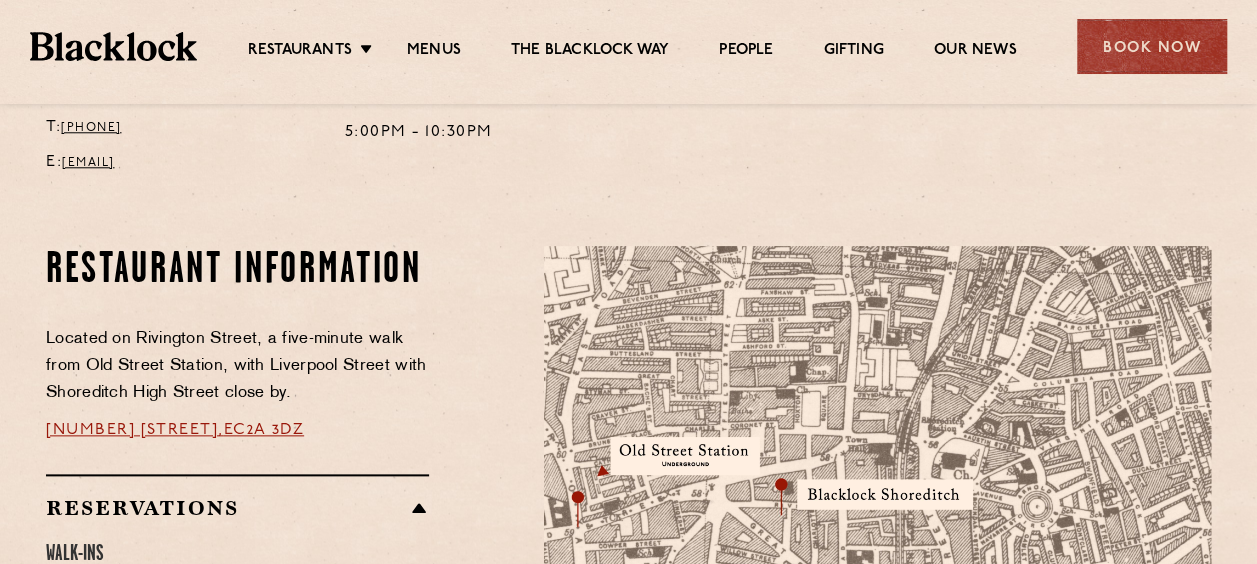 scroll, scrollTop: 569, scrollLeft: 0, axis: vertical 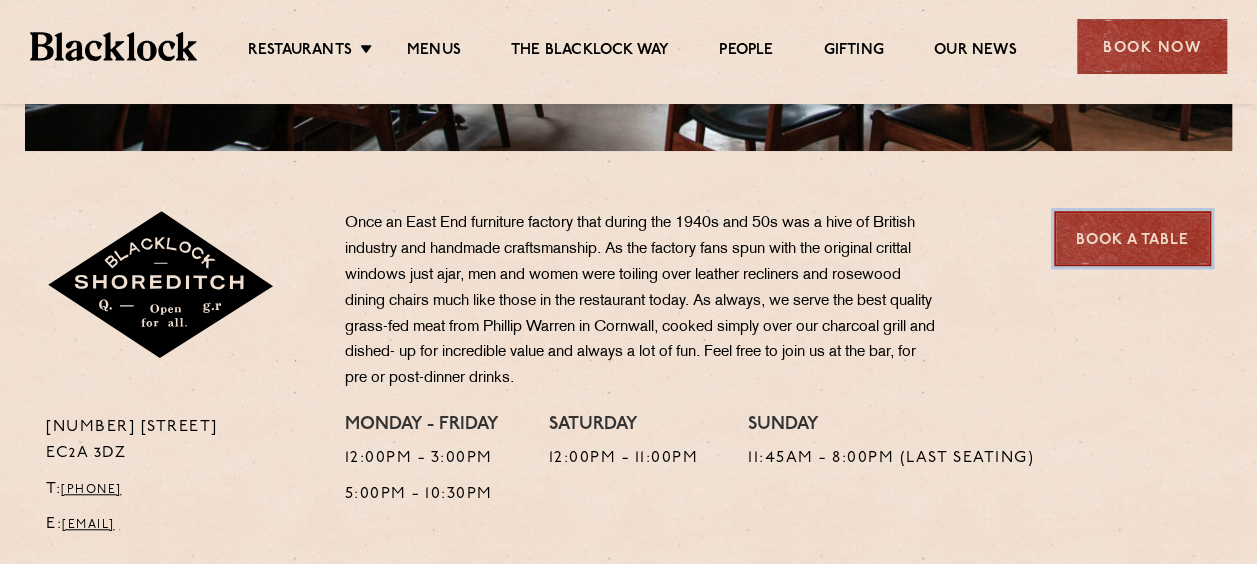 click on "Book a Table" at bounding box center [1132, 238] 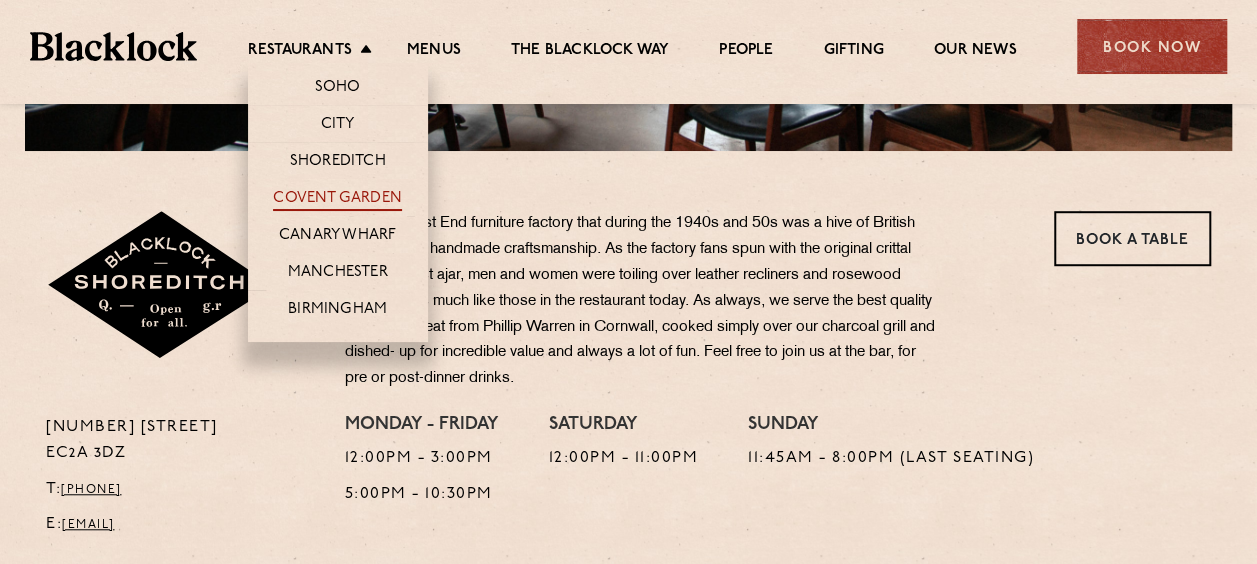 click on "Covent Garden" at bounding box center [337, 200] 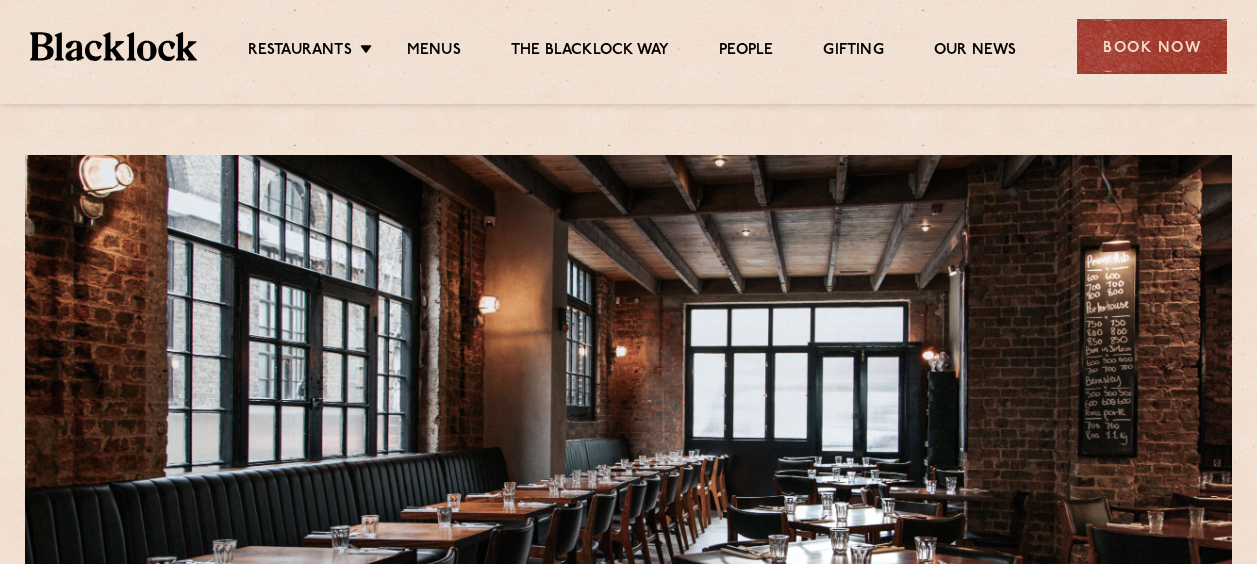 scroll, scrollTop: 0, scrollLeft: 0, axis: both 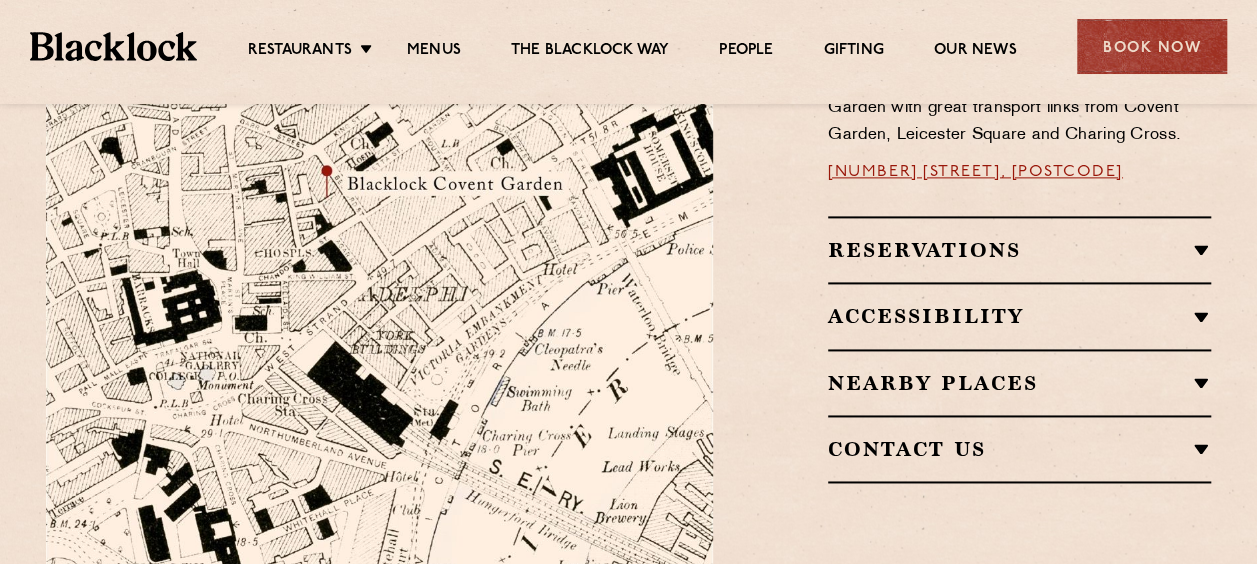 click on "Reservations" at bounding box center (1019, 250) 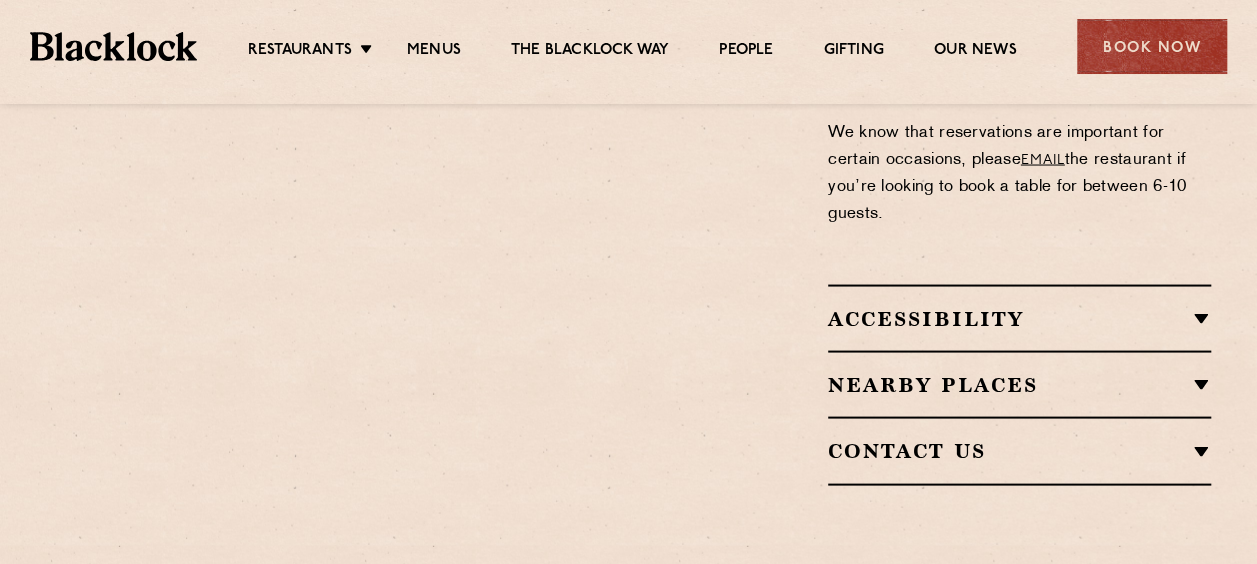 scroll, scrollTop: 1832, scrollLeft: 0, axis: vertical 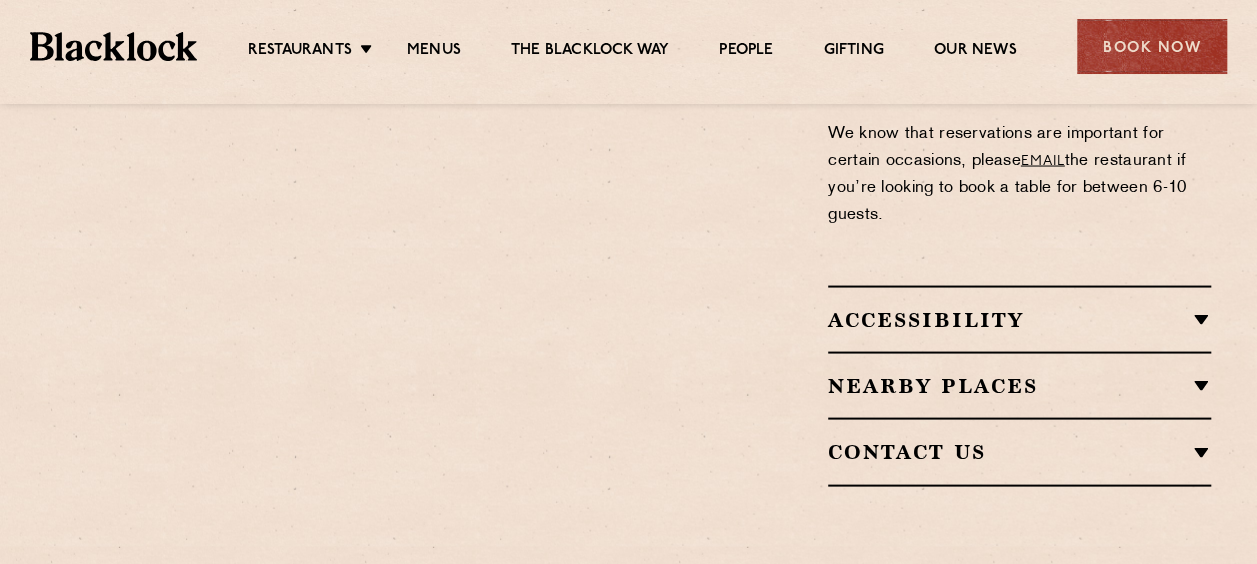 click on "Nearby Places Leicester Square Nomad Hotel The Garrick Theatre The Aldephi Theatre Lyceum Ave Mario Royal Opera National Gallery Charing Cross Whitehall Savoy Hotel Dishoom Palace Theatre Prince of Wales" at bounding box center [1019, 384] 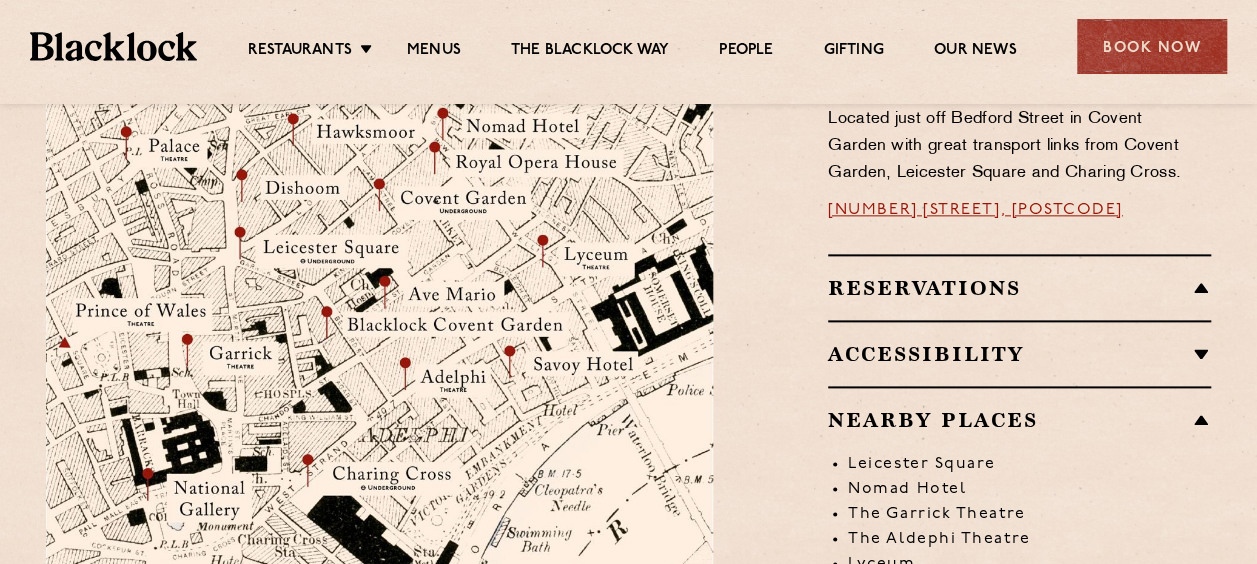 scroll, scrollTop: 1112, scrollLeft: 0, axis: vertical 